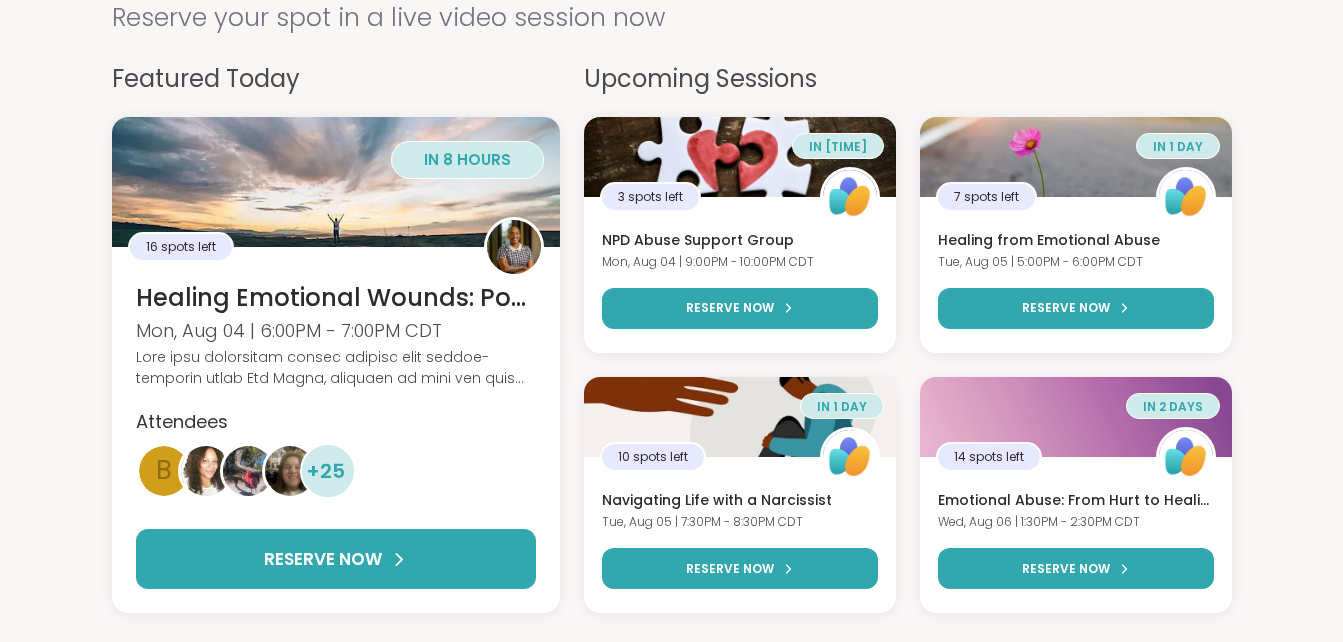 scroll, scrollTop: 0, scrollLeft: 0, axis: both 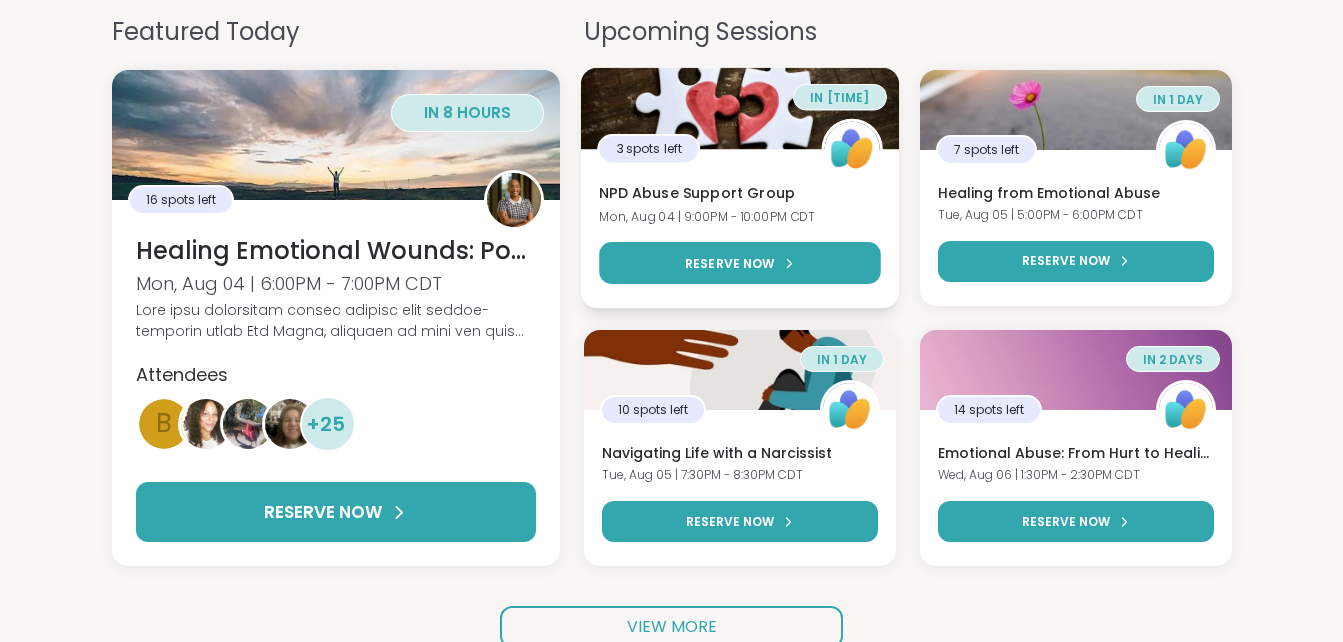 click on "NPD Abuse Support Group" at bounding box center (740, 193) 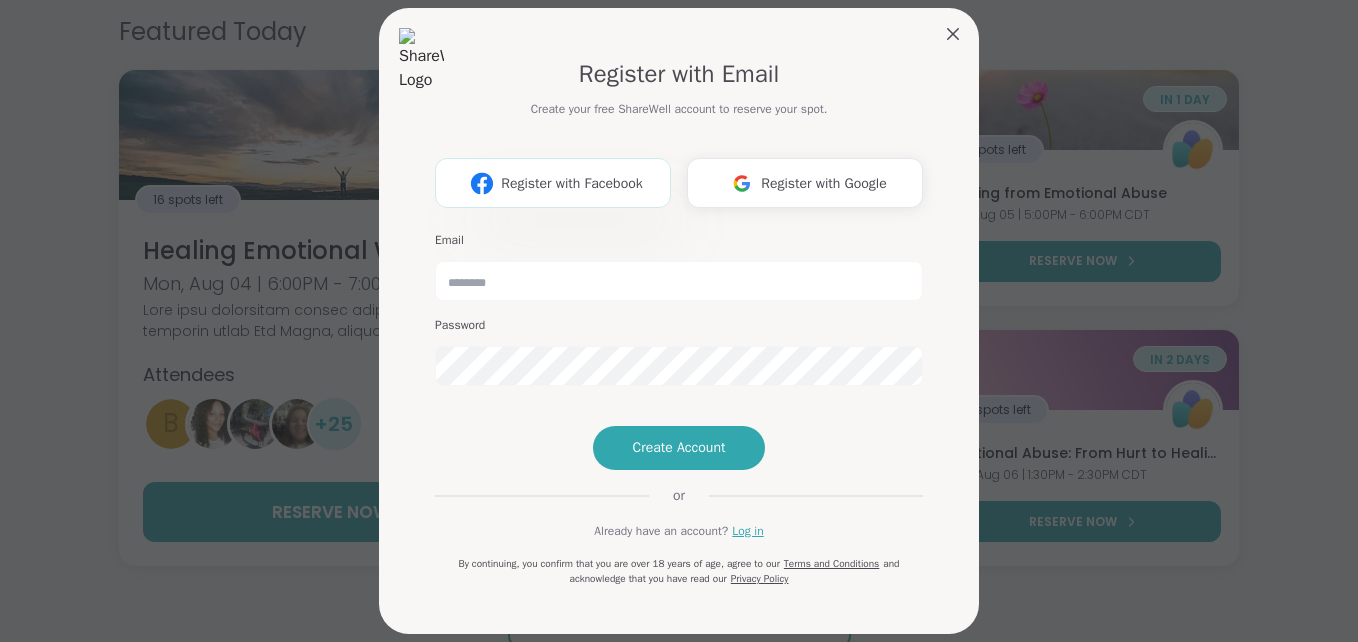click on "Register with Facebook" at bounding box center (571, 183) 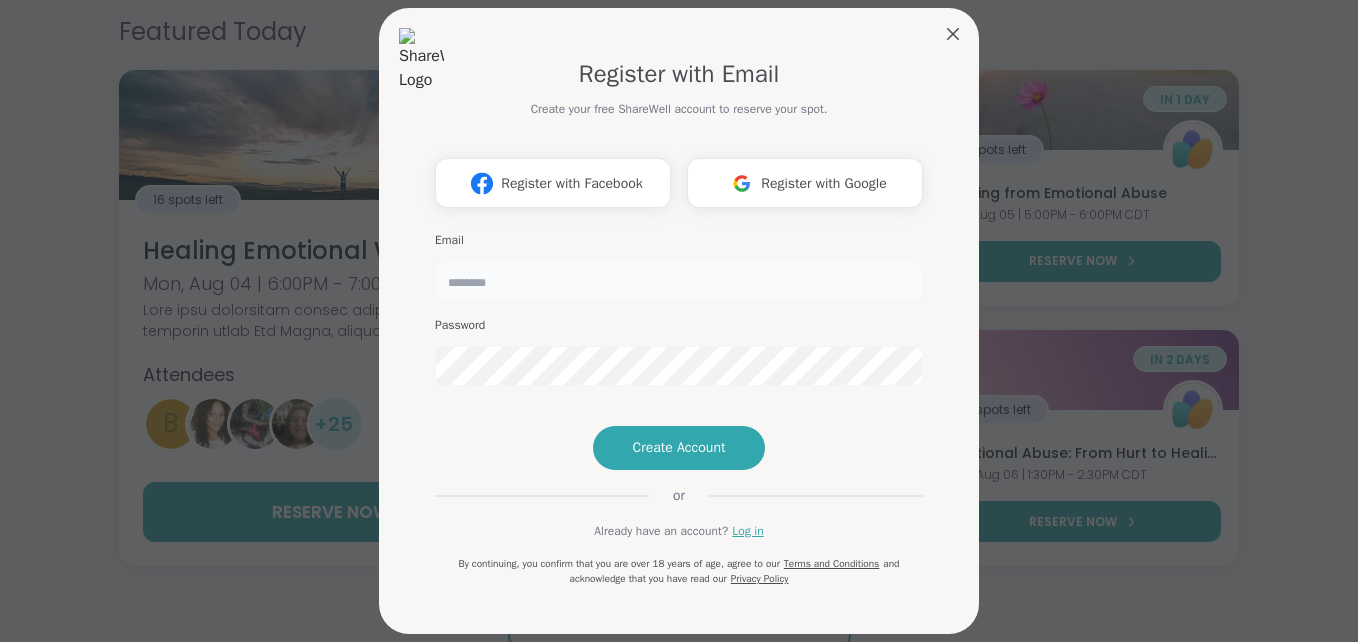 click at bounding box center [679, 281] 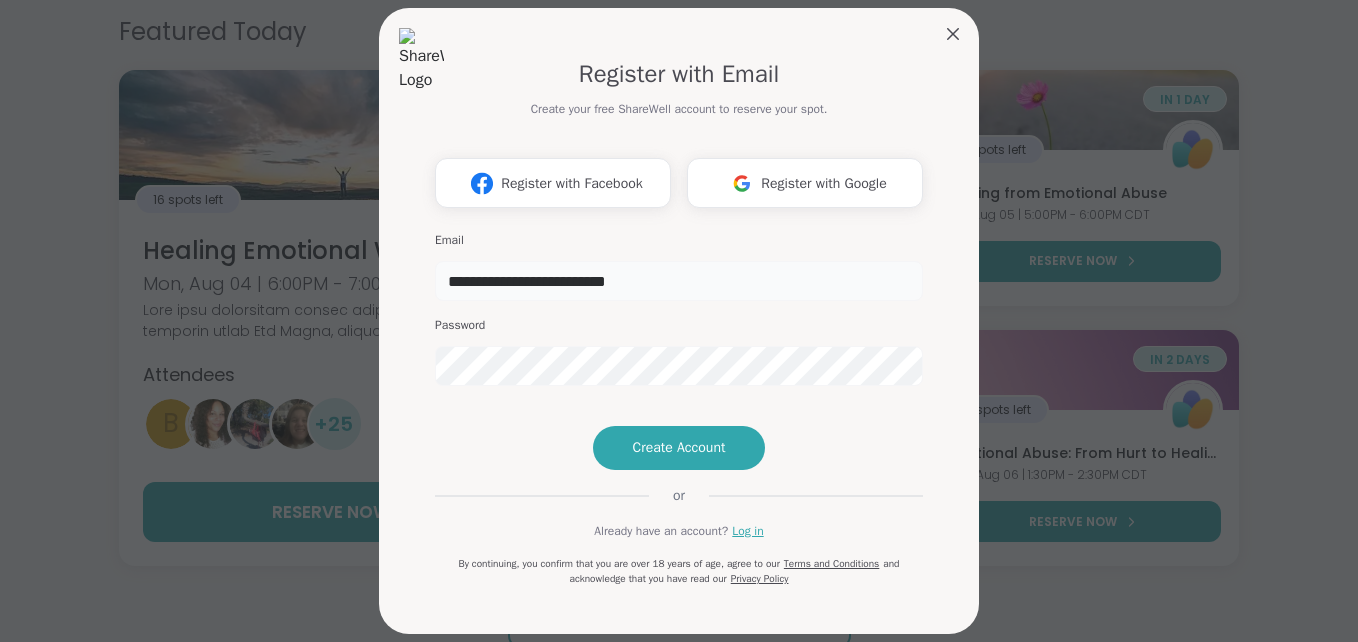 type on "**********" 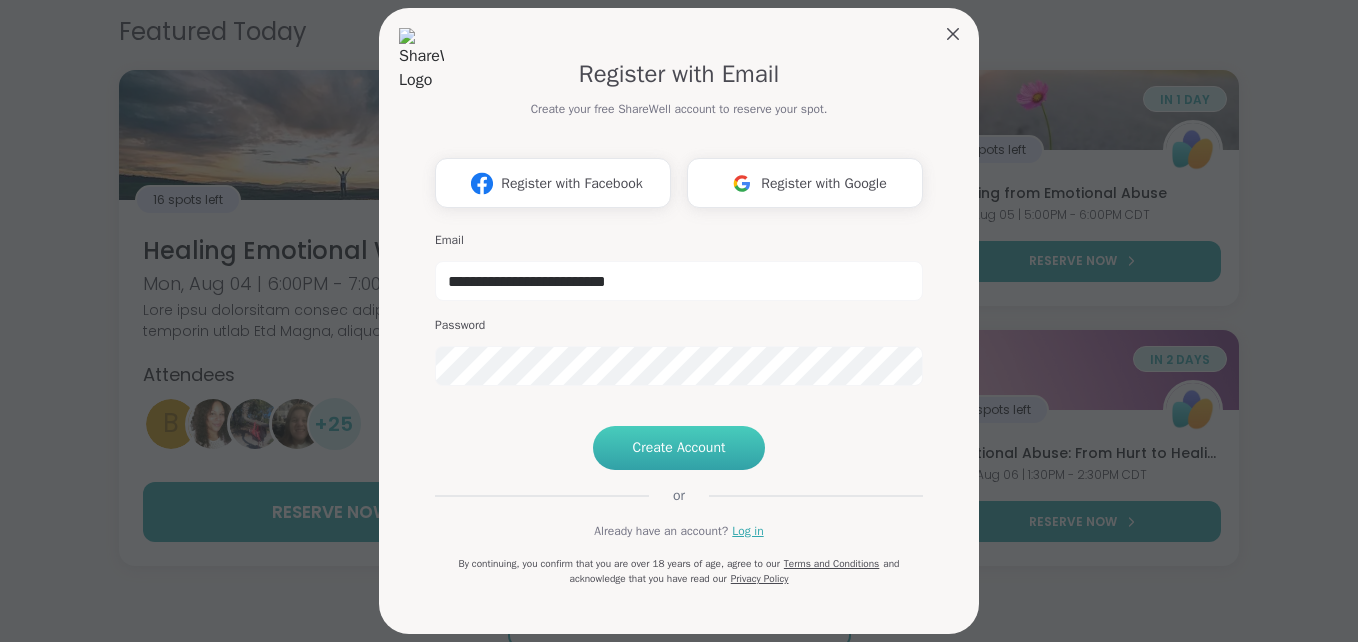 click on "Create Account" at bounding box center (679, 448) 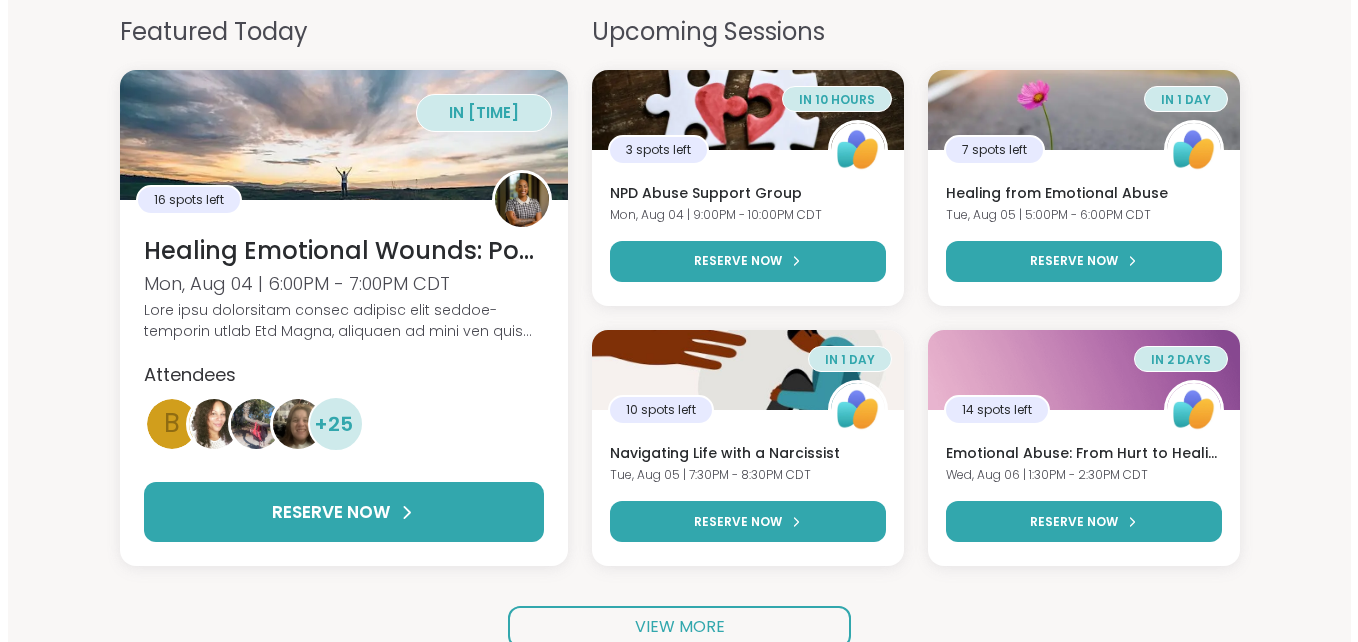 scroll, scrollTop: 0, scrollLeft: 0, axis: both 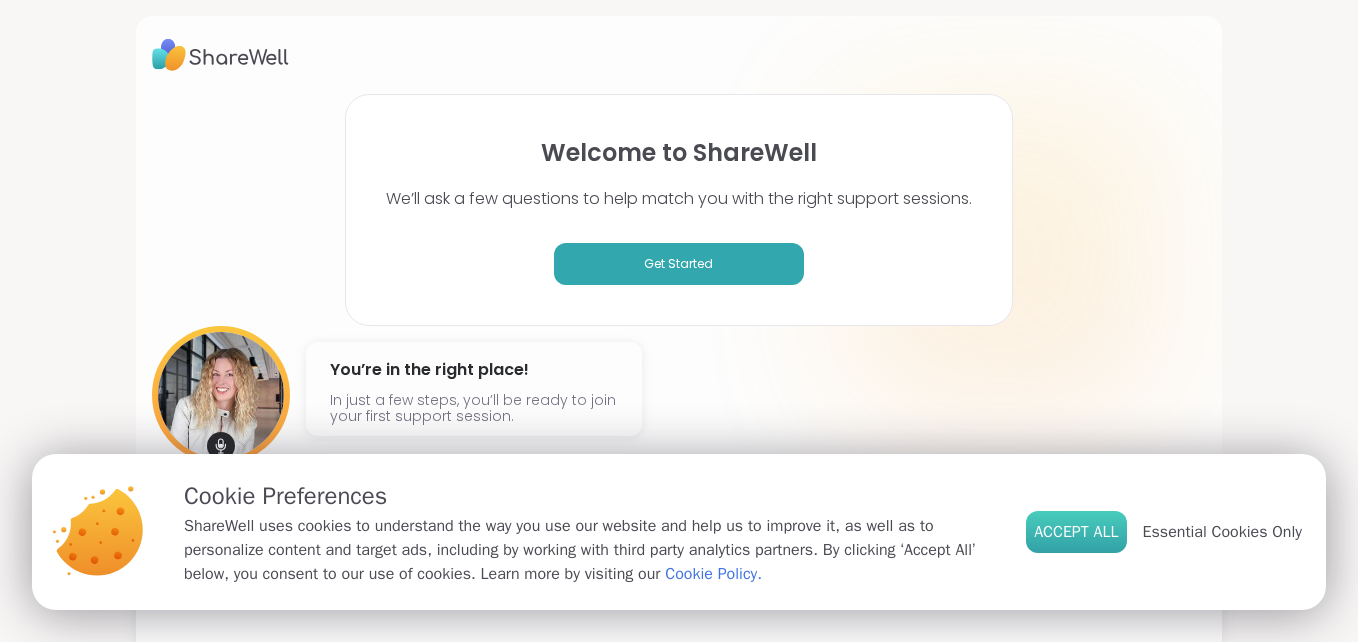 click on "Accept All" at bounding box center [1076, 532] 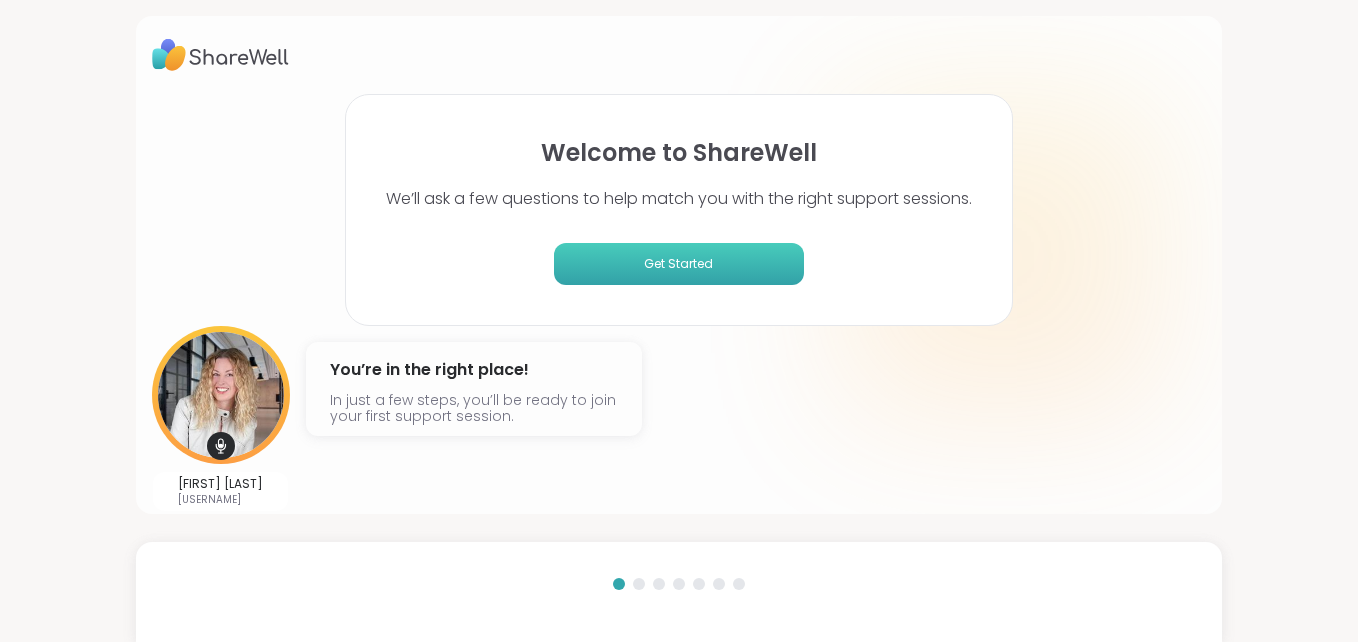 click on "Get Started" at bounding box center (679, 264) 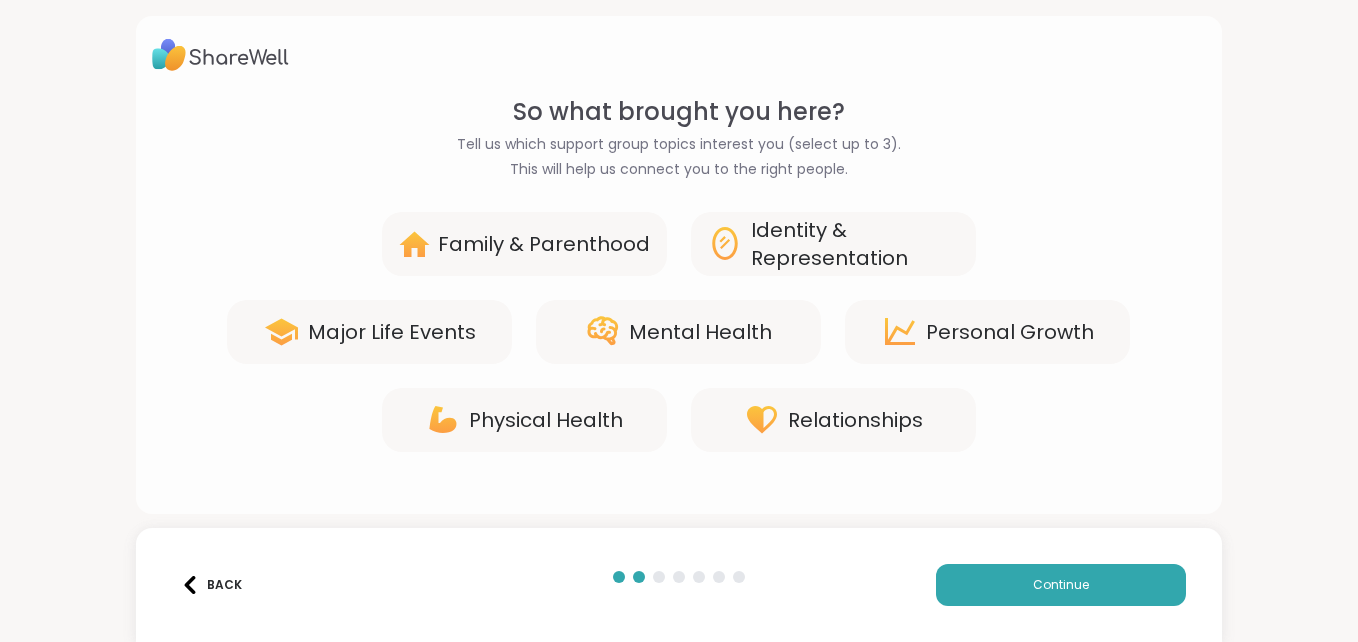 click on "Family & Parenthood" at bounding box center [544, 244] 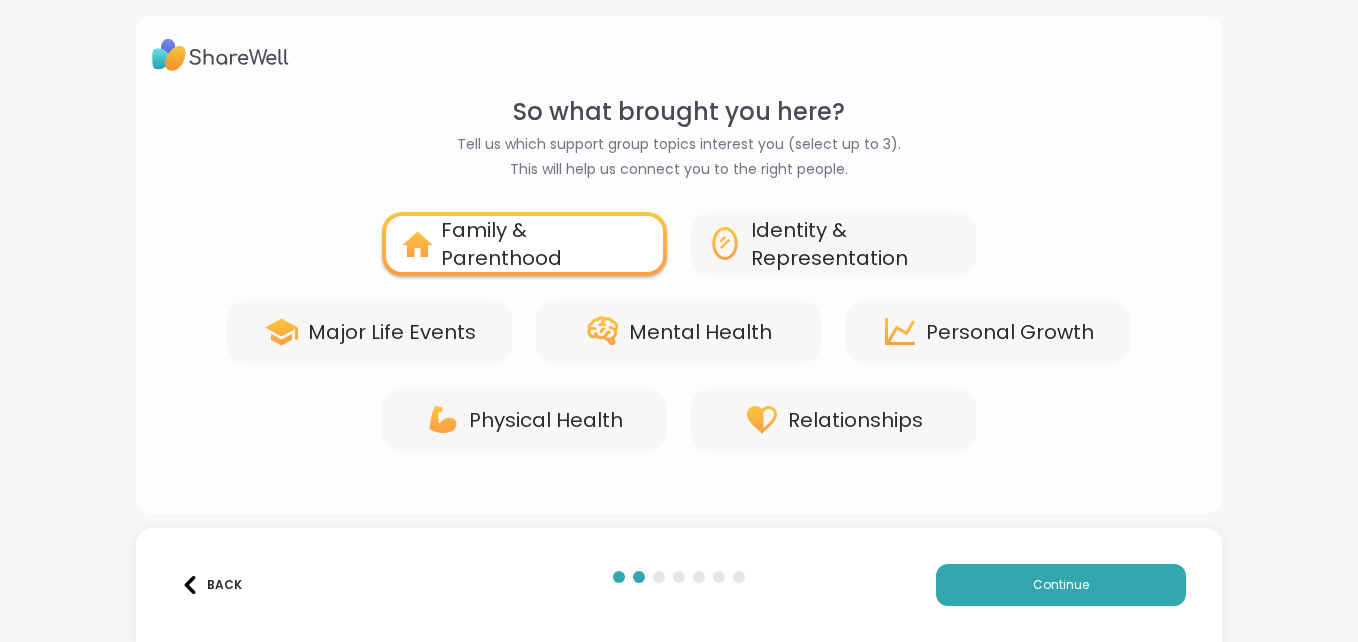 click on "Personal Growth" at bounding box center (1010, 332) 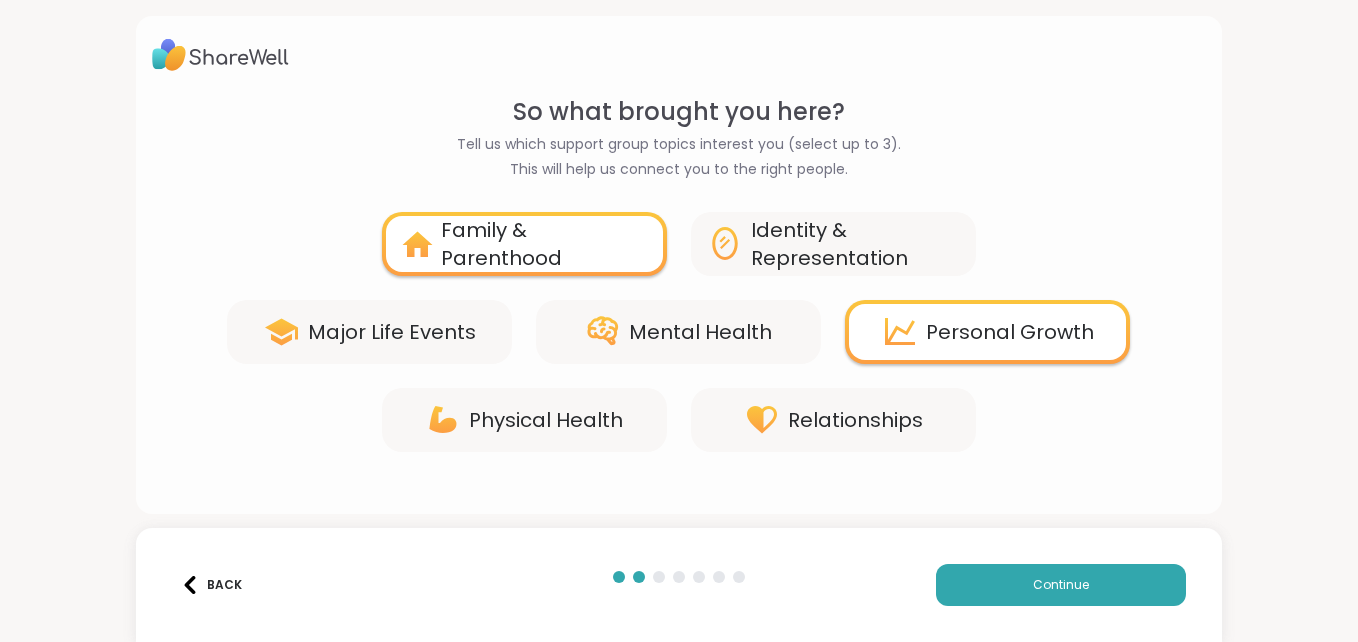 click on "Major Life Events" at bounding box center [392, 332] 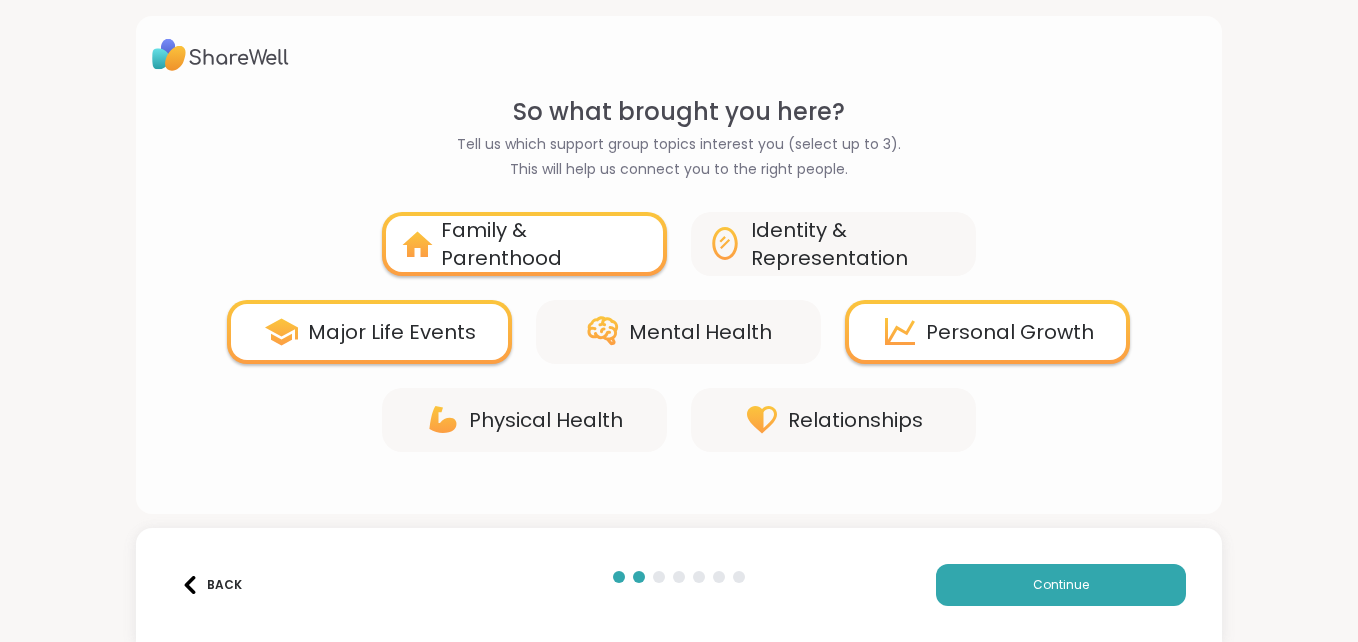 click on "Mental Health" at bounding box center [700, 332] 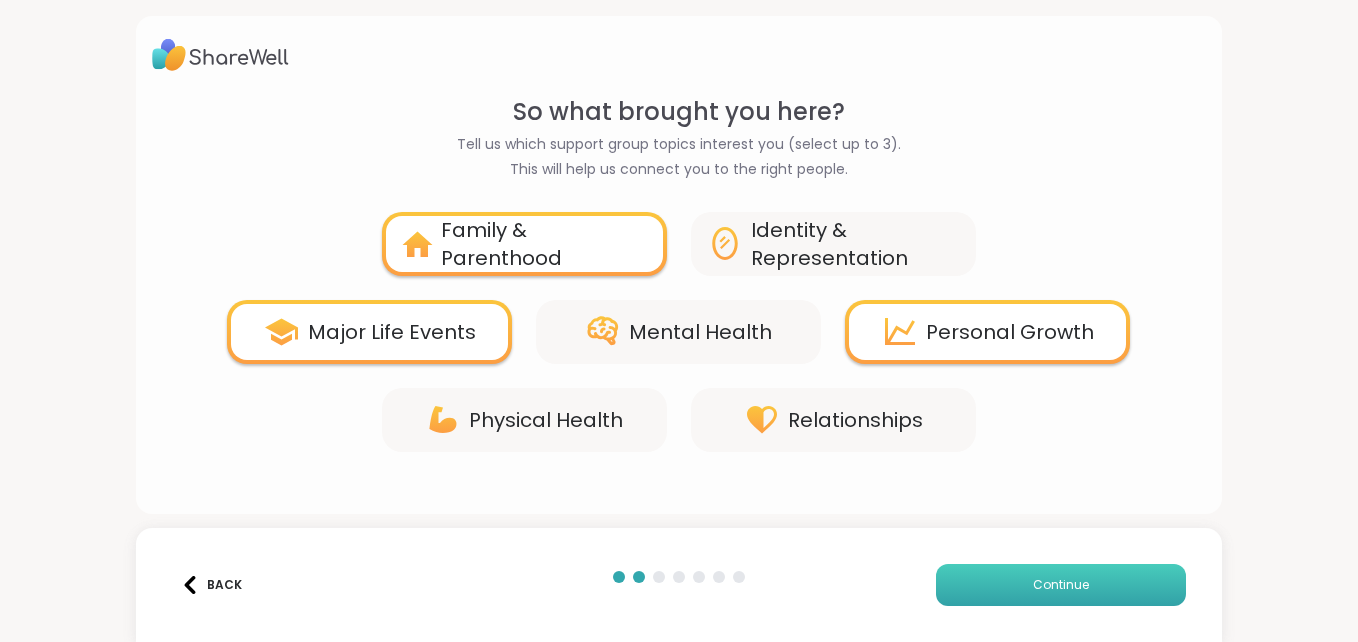 click on "Continue" at bounding box center (1061, 585) 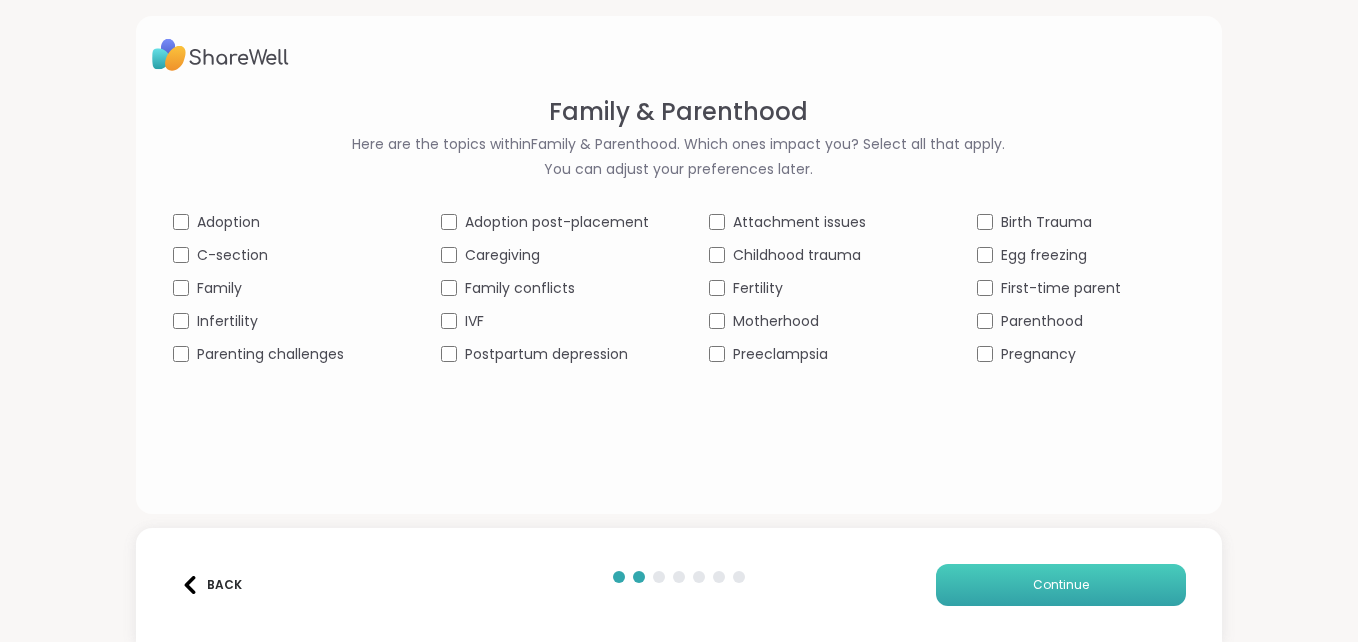 click on "Continue" at bounding box center (1061, 585) 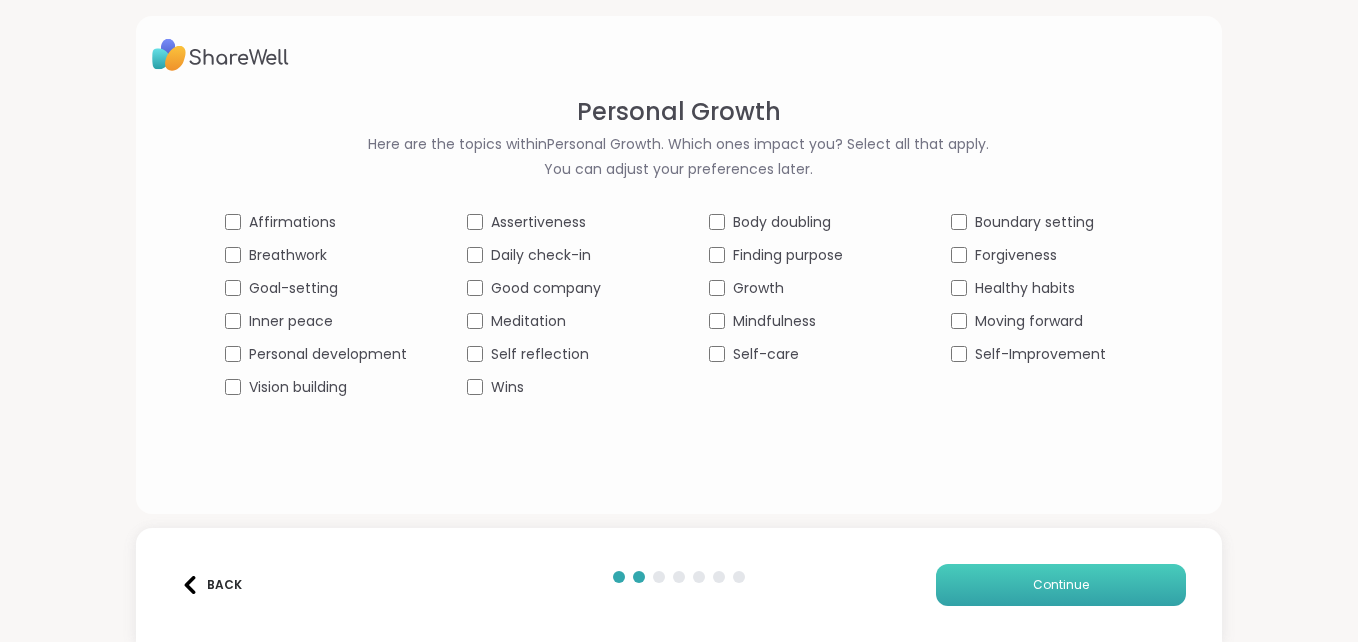 click on "Continue" at bounding box center (1061, 585) 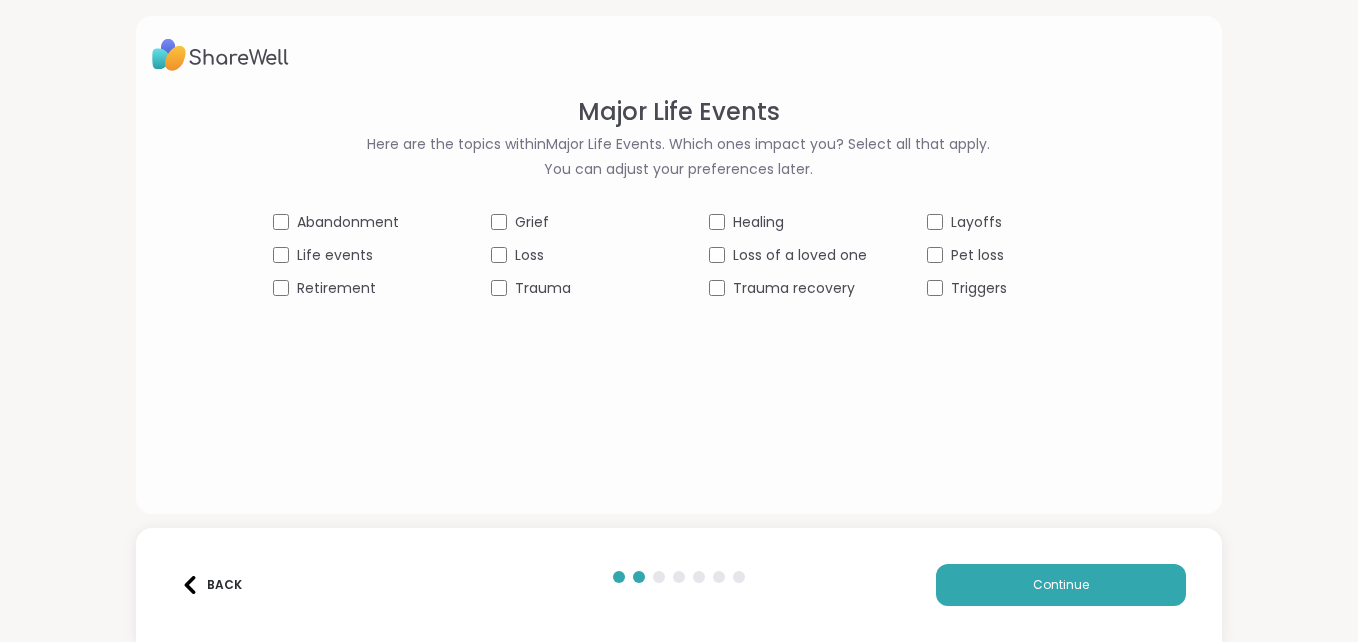 click on "Loss" at bounding box center [570, 255] 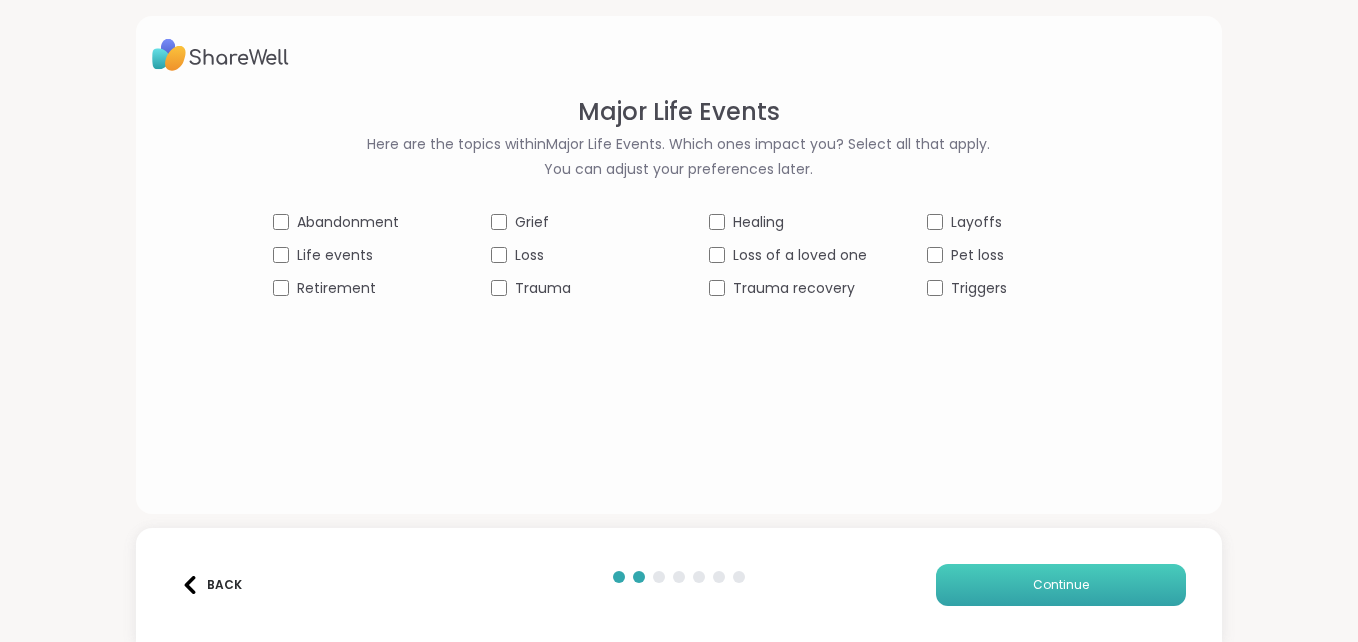 click on "Continue" at bounding box center [1061, 585] 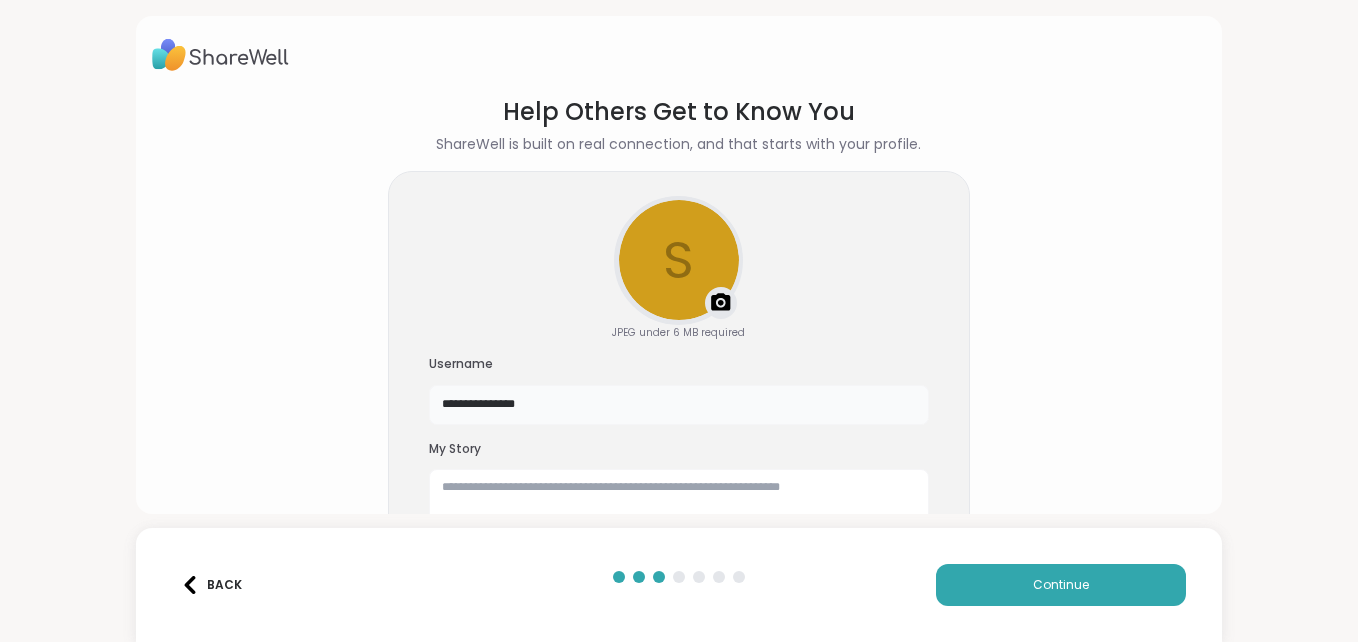 click on "**********" at bounding box center (679, 405) 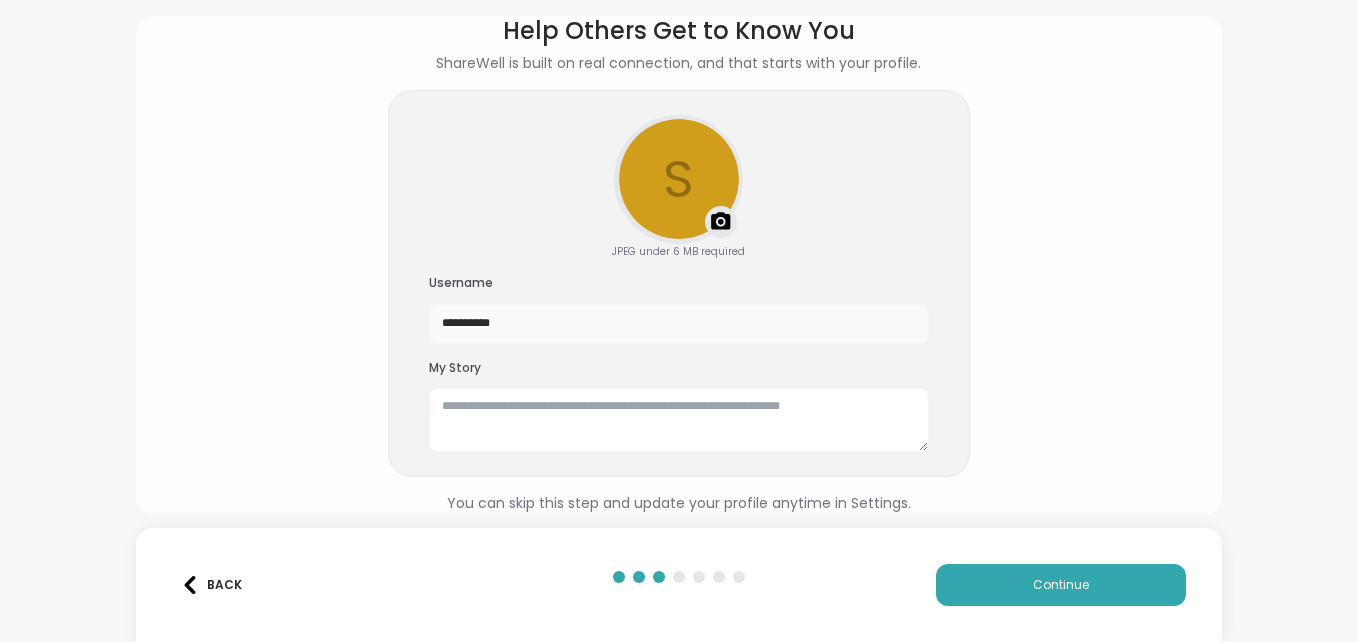 scroll, scrollTop: 81, scrollLeft: 0, axis: vertical 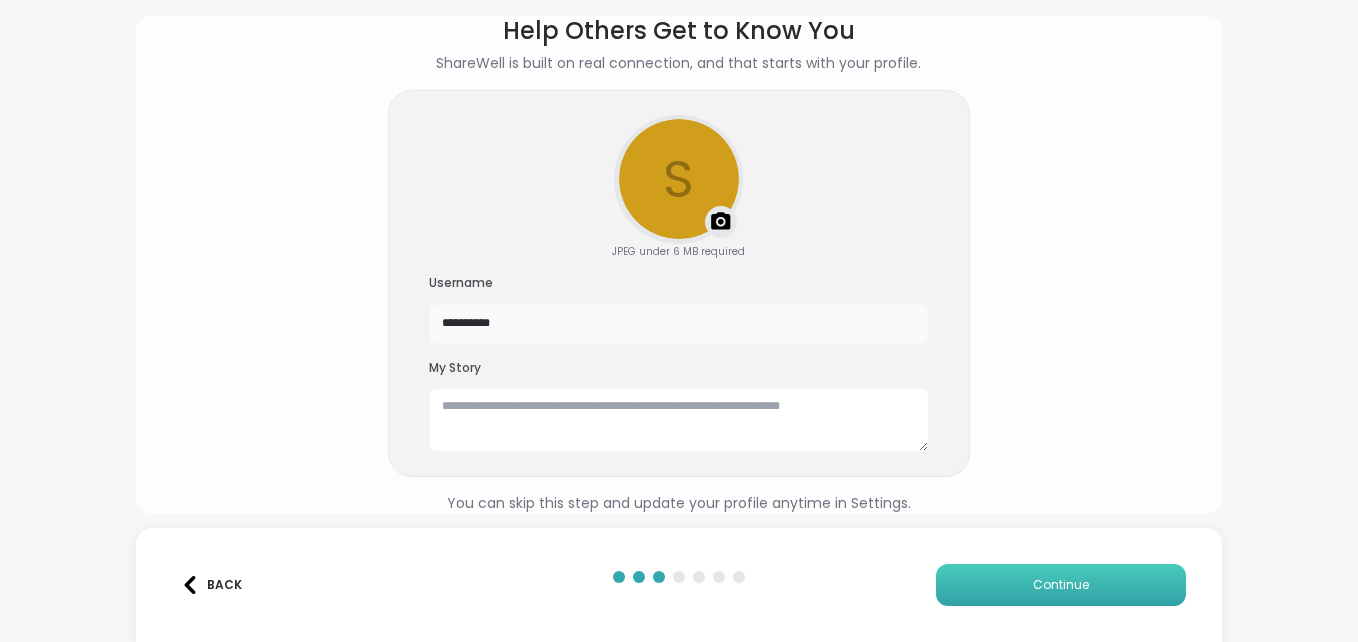 type on "**********" 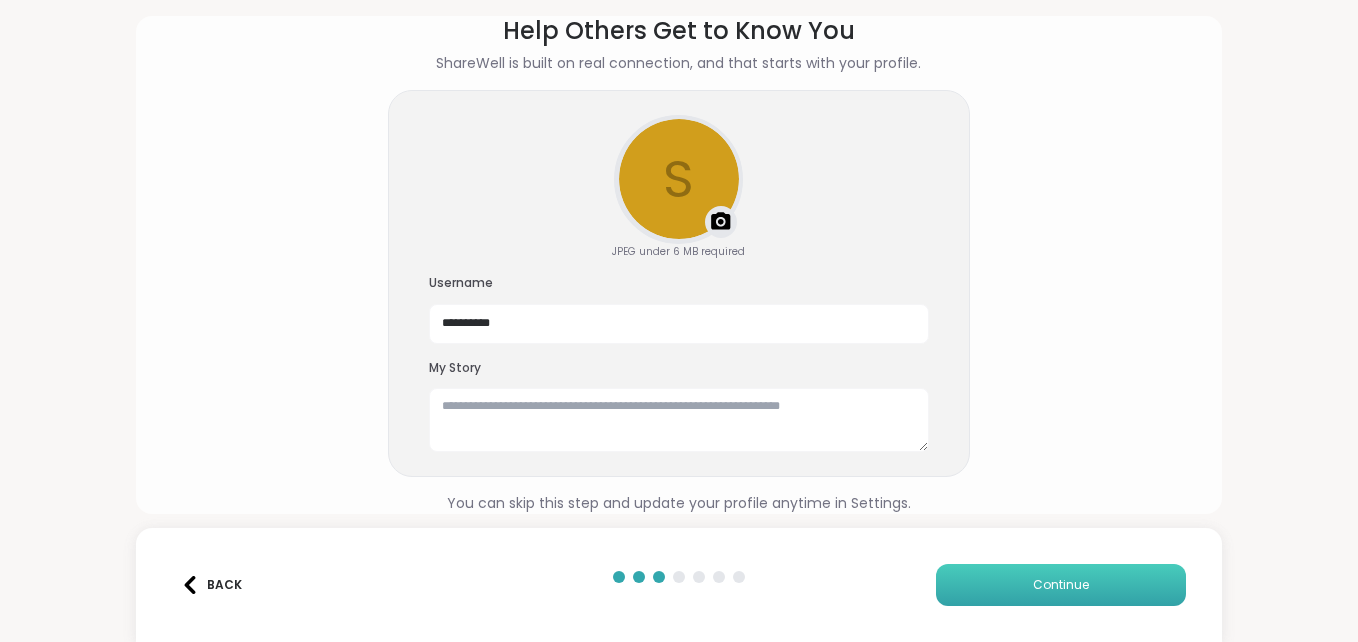 click on "Continue" at bounding box center [1061, 585] 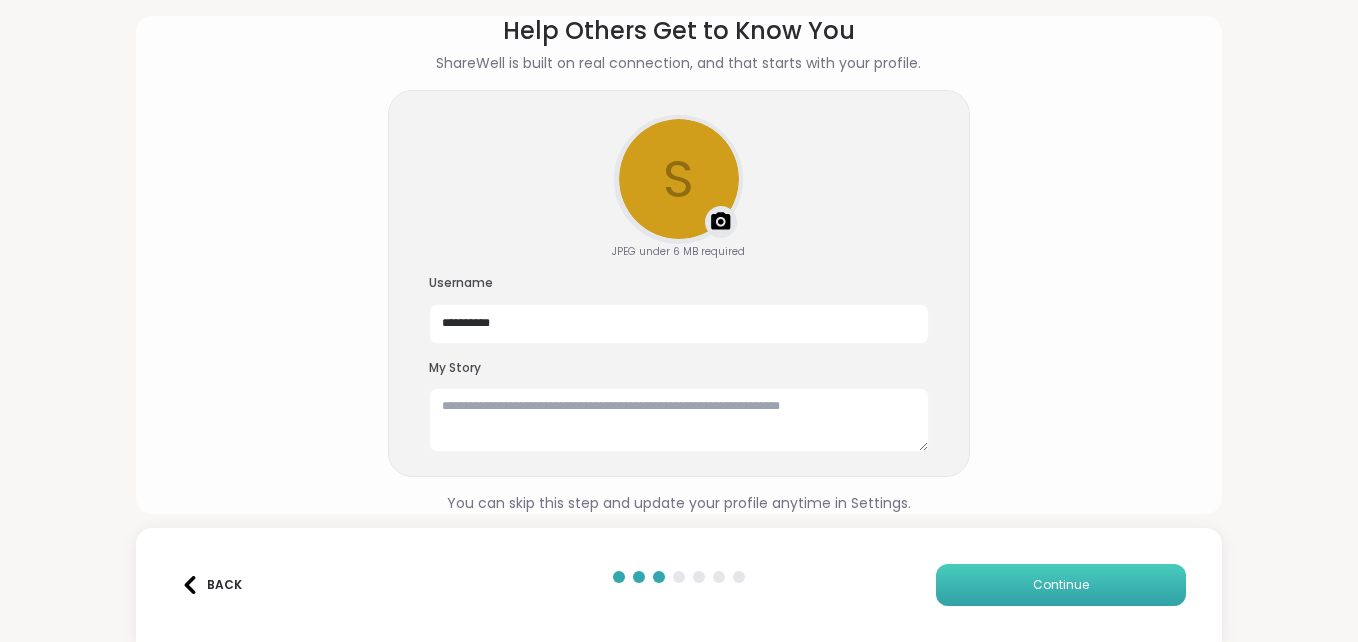 click on "Continue" at bounding box center [1061, 585] 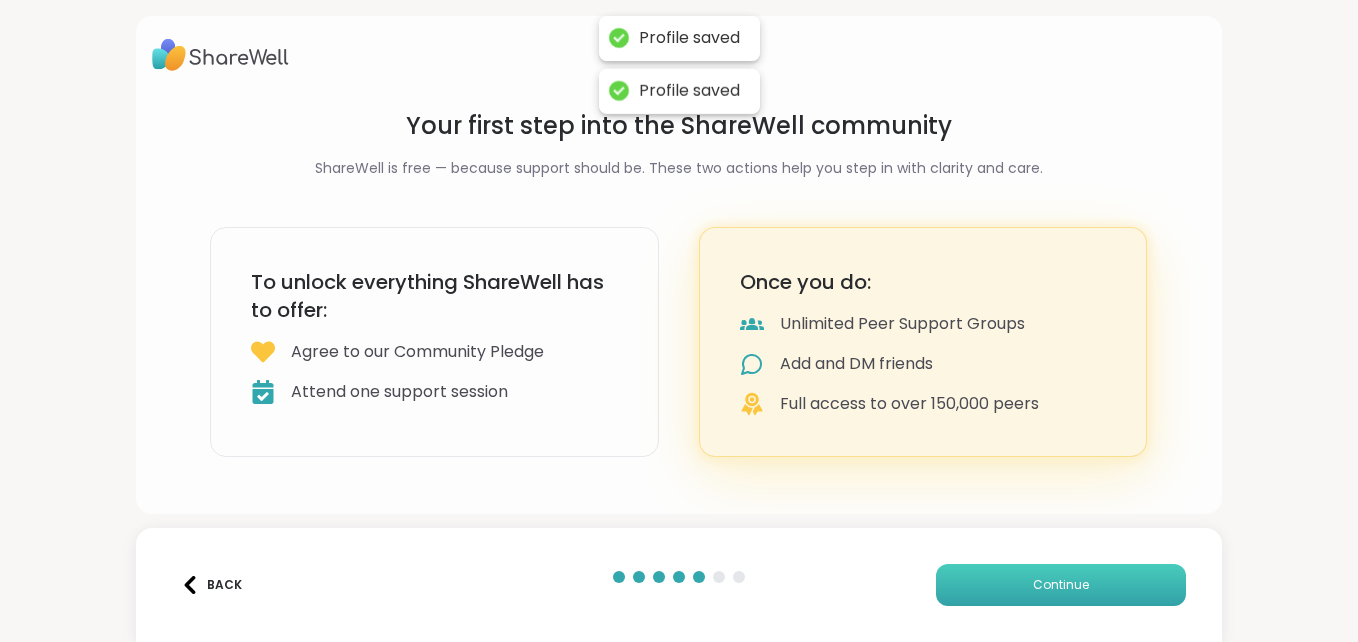 scroll, scrollTop: 0, scrollLeft: 0, axis: both 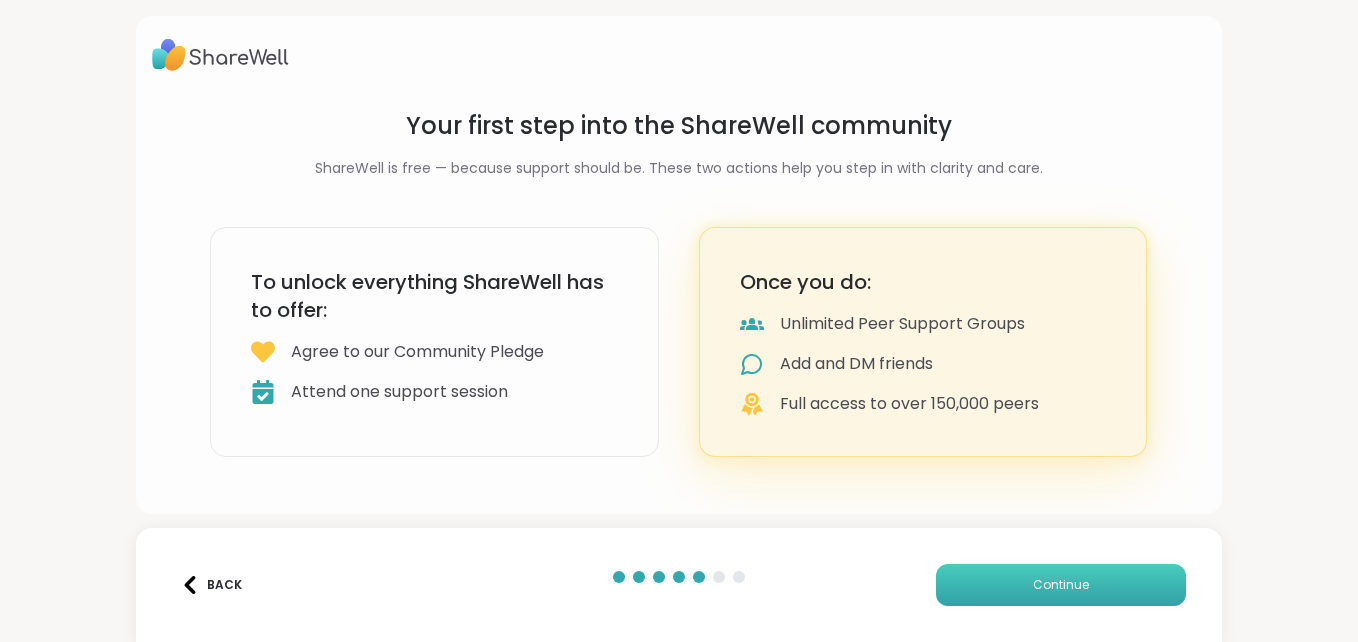 click on "Continue" at bounding box center [1061, 585] 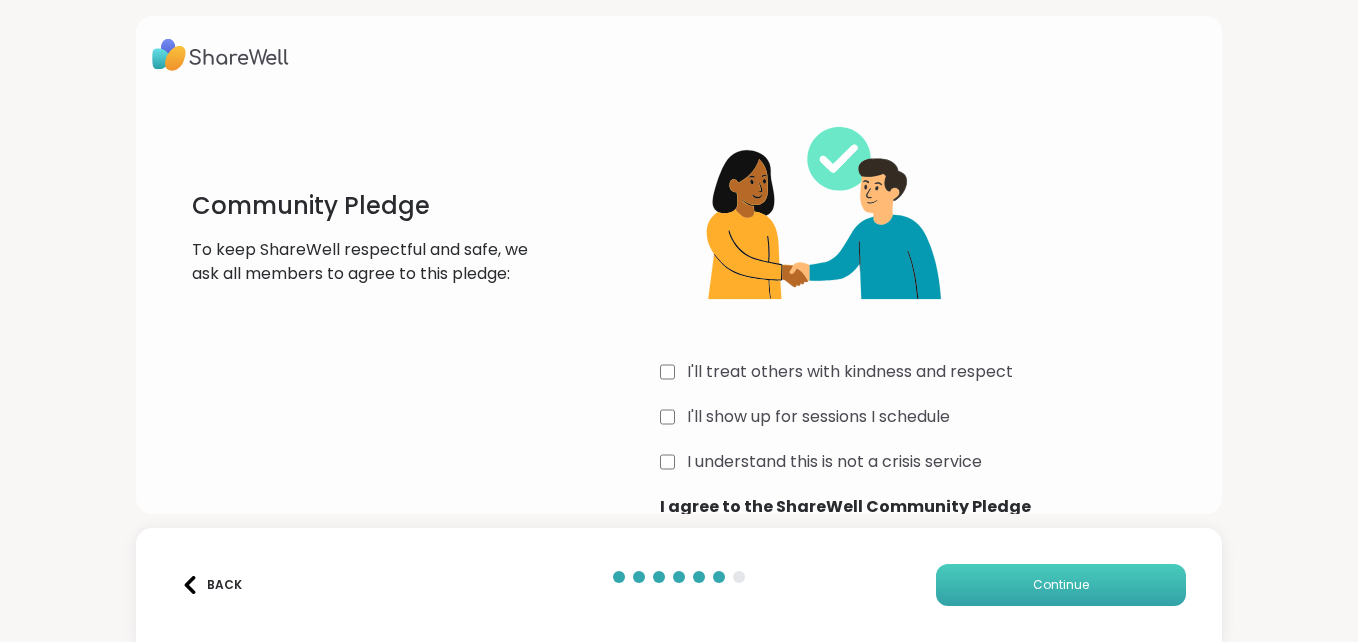 click on "Continue" at bounding box center [1061, 585] 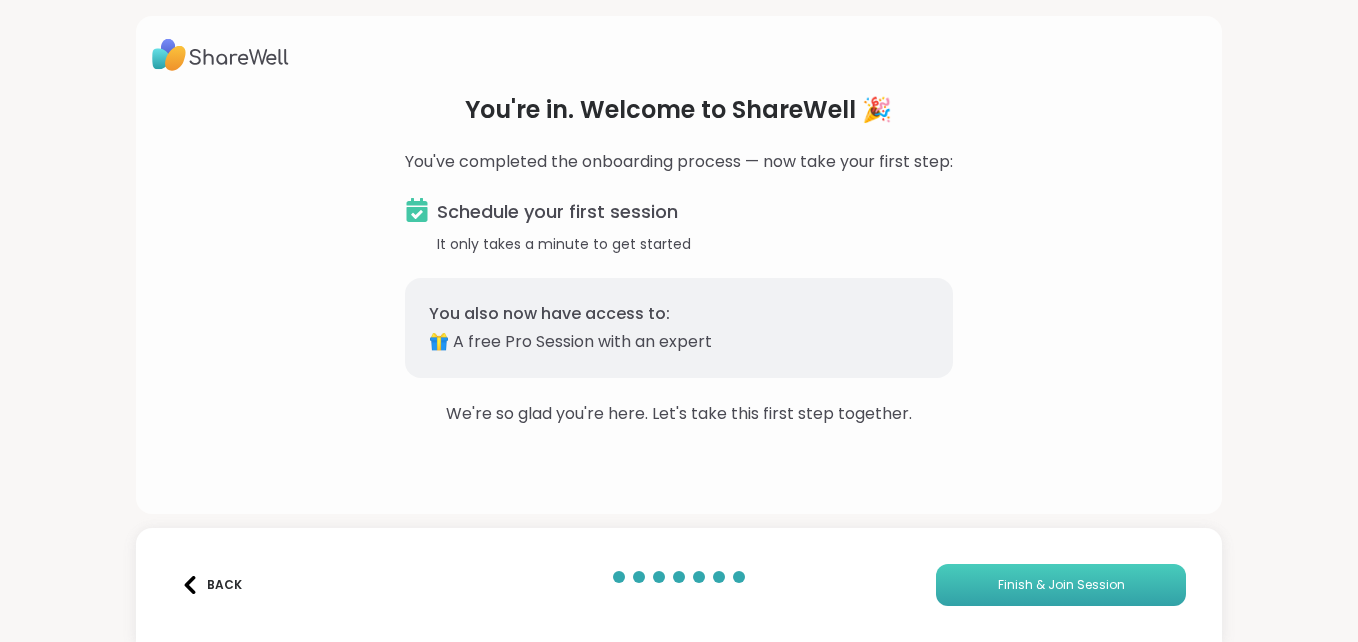 click on "Finish & Join Session" at bounding box center (1061, 585) 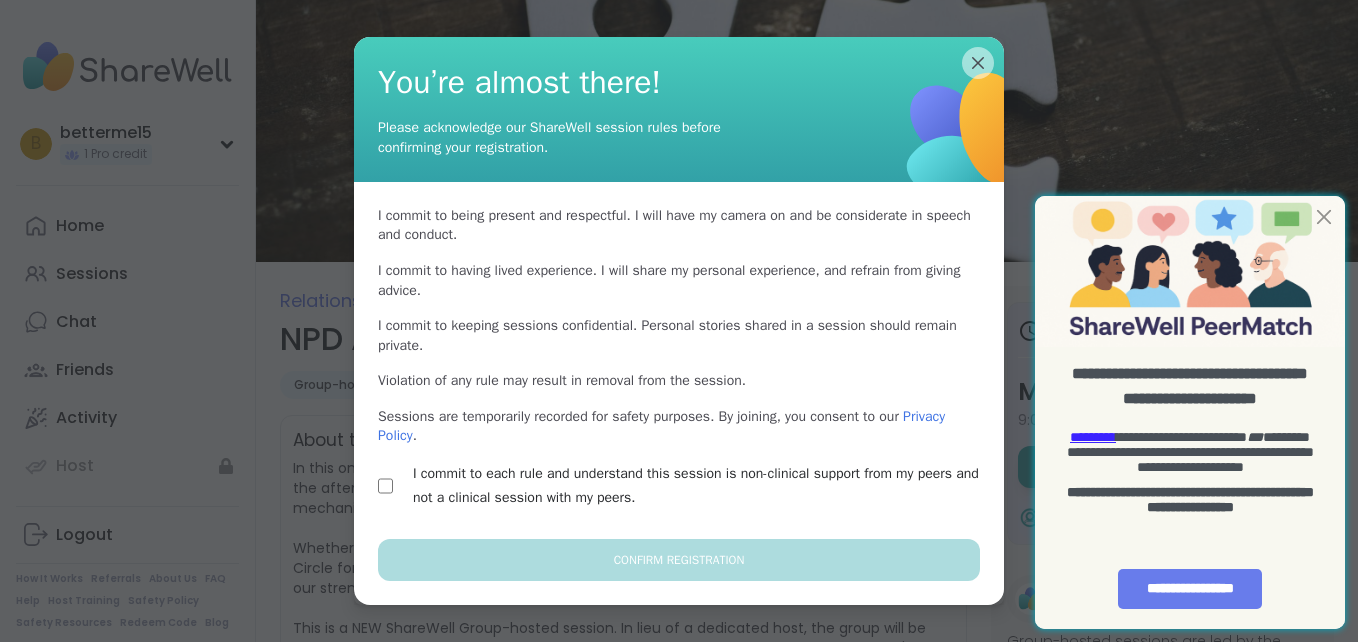 scroll, scrollTop: 0, scrollLeft: 0, axis: both 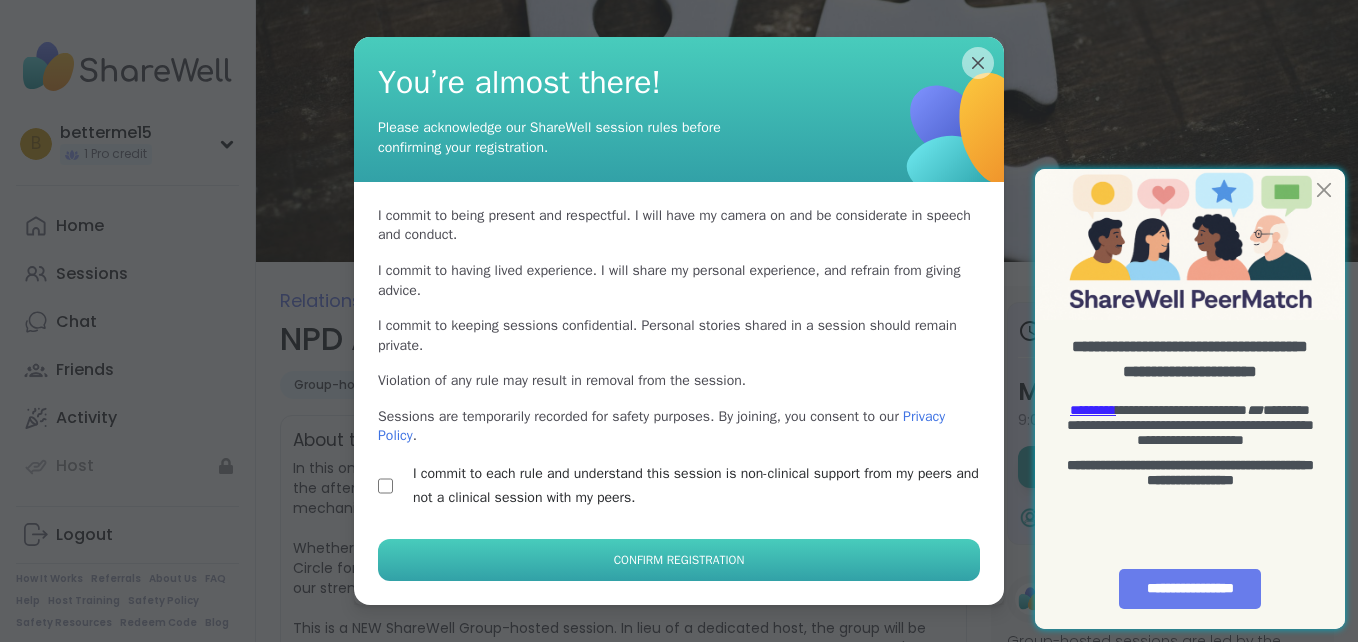 click on "Confirm Registration" at bounding box center (679, 560) 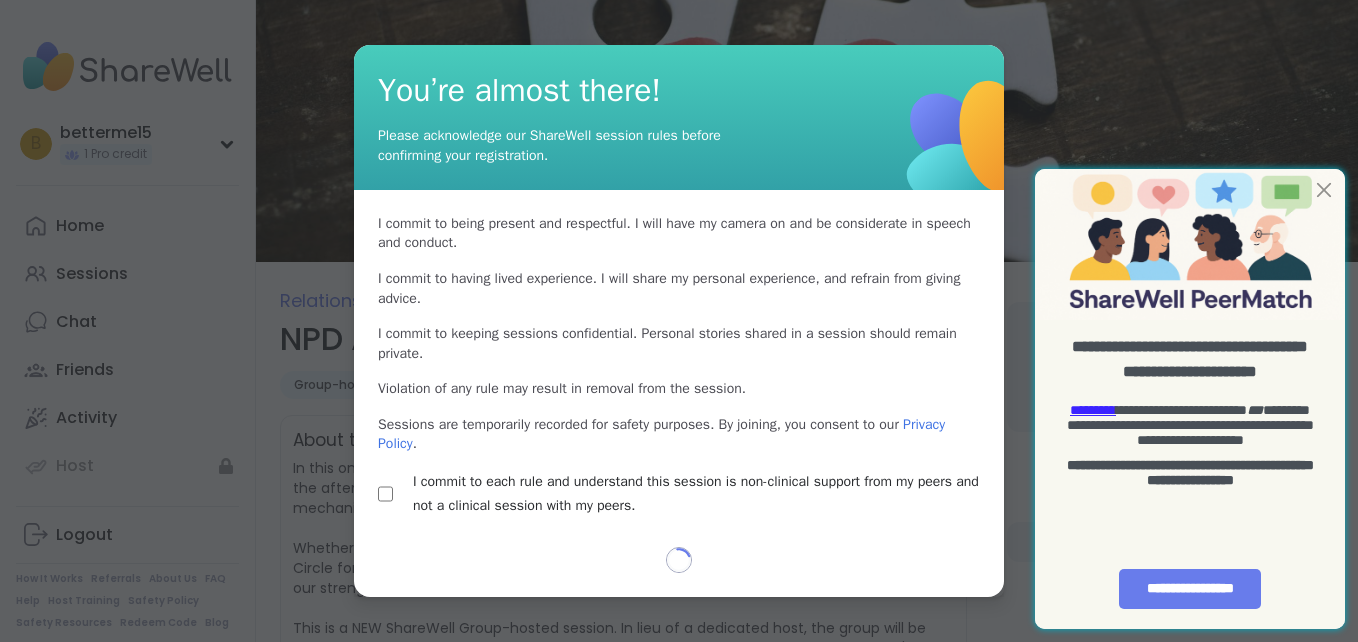 select on "**" 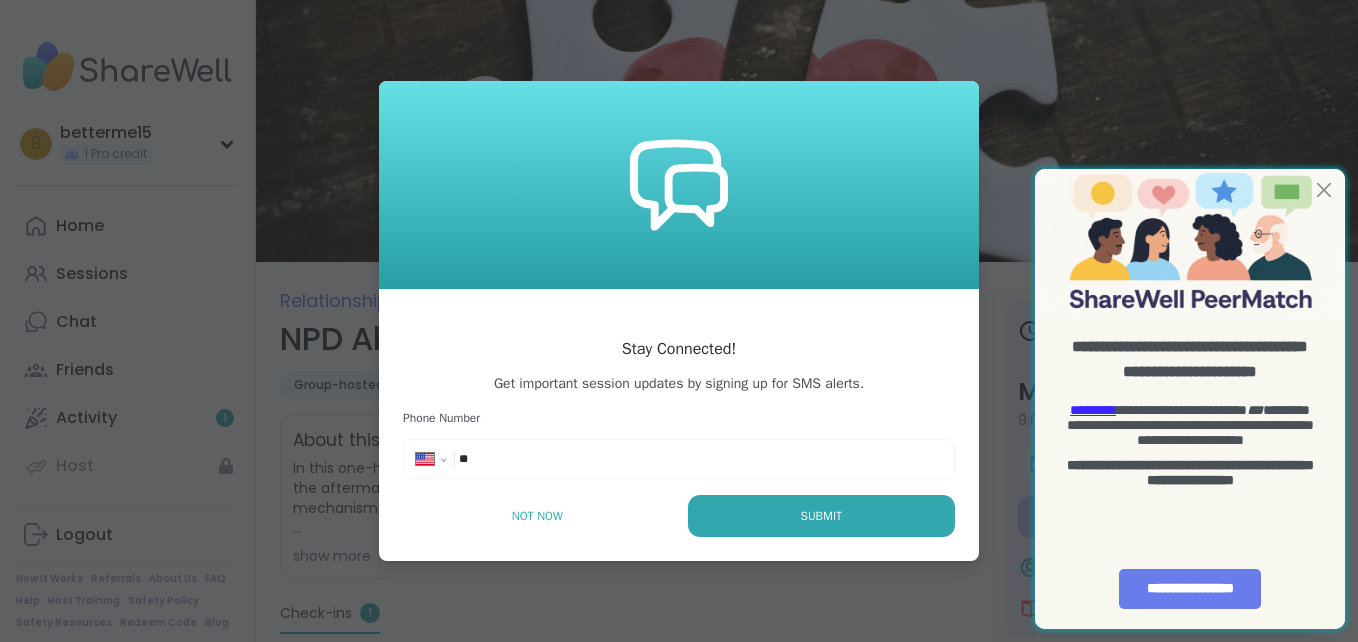 click on "**********" at bounding box center (679, 459) 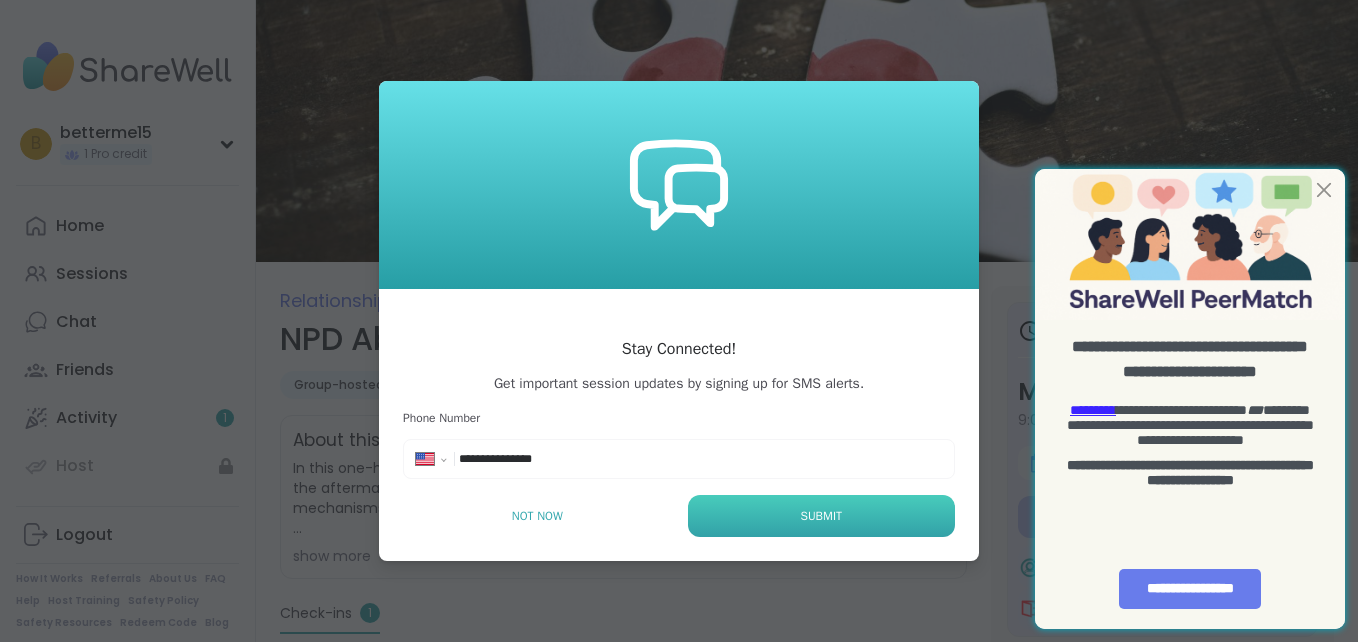 type on "**********" 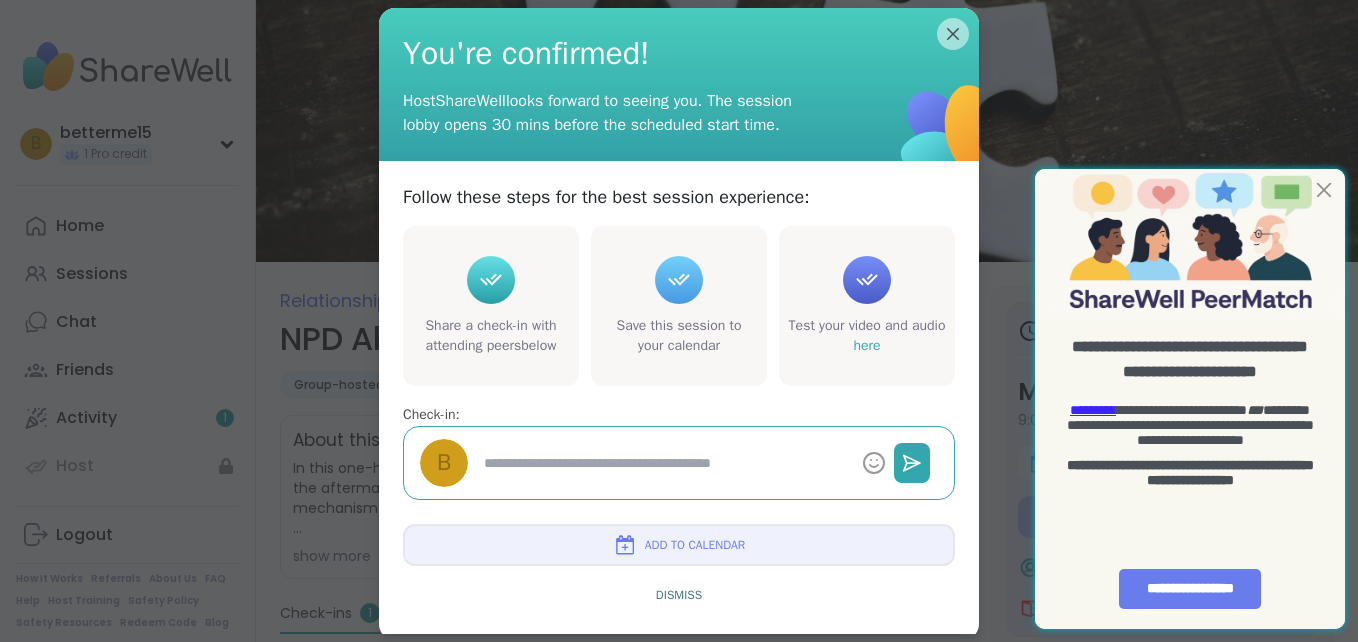 click on "Add to Calendar" at bounding box center [695, 545] 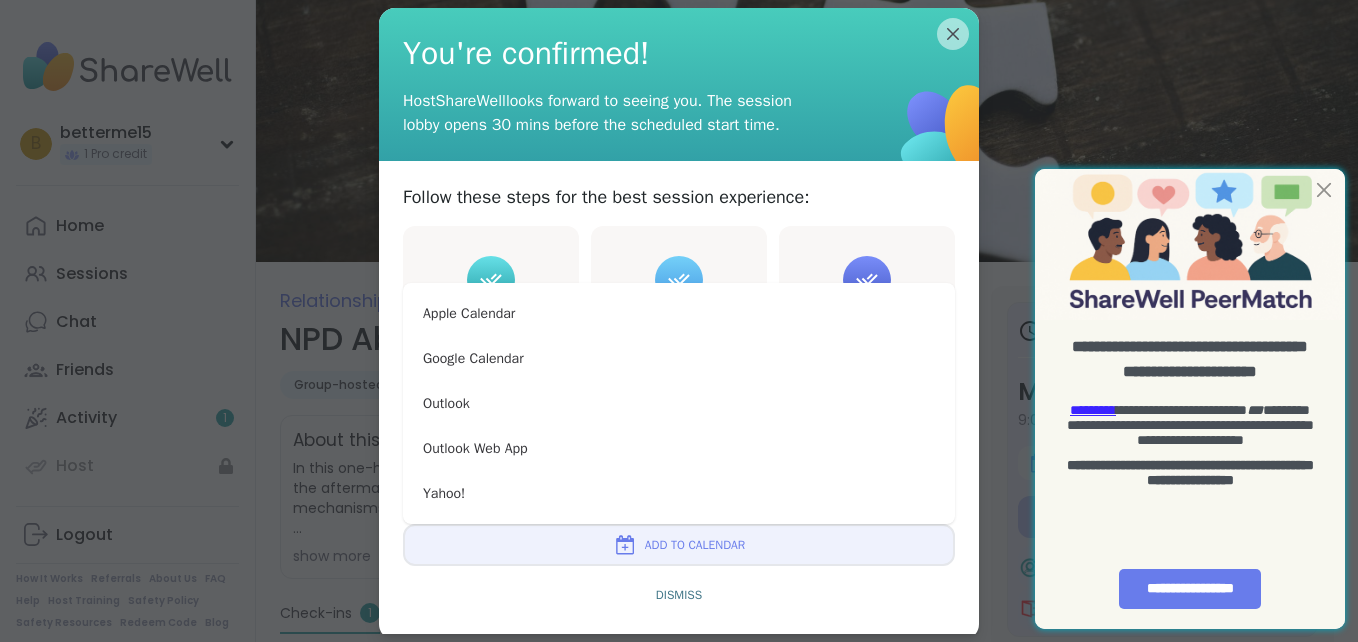 click on "Add to Calendar" at bounding box center (695, 545) 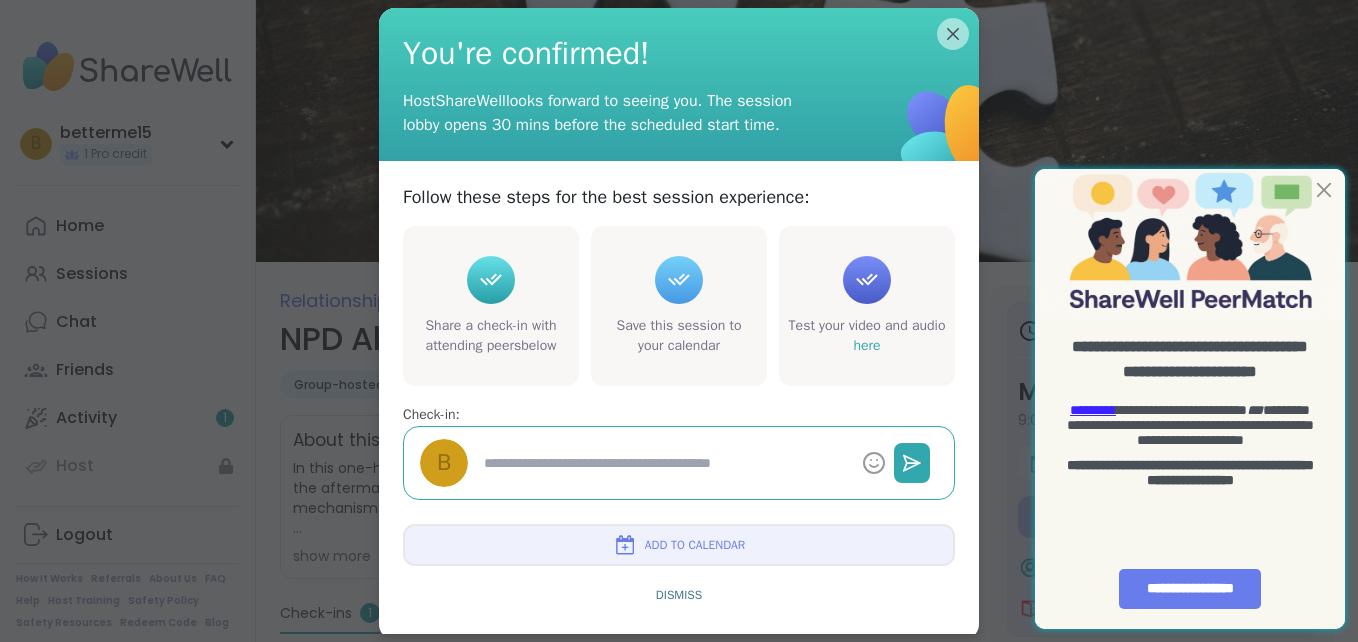 click at bounding box center [665, 463] 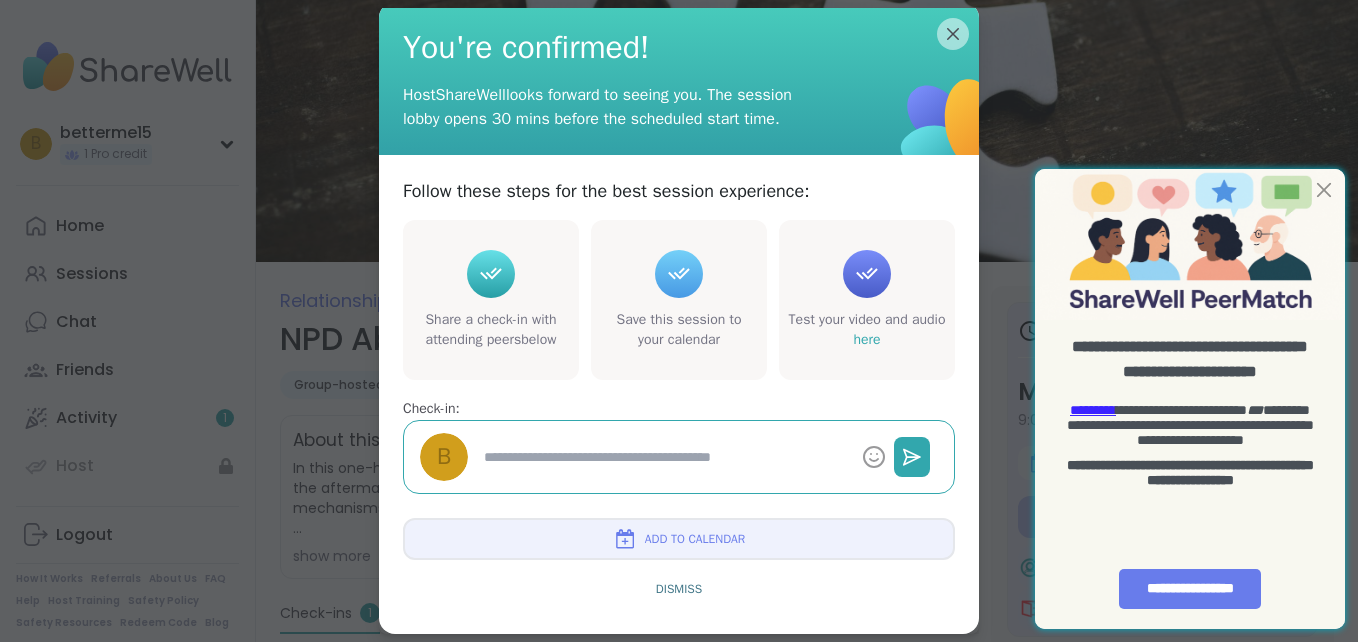 type on "*" 